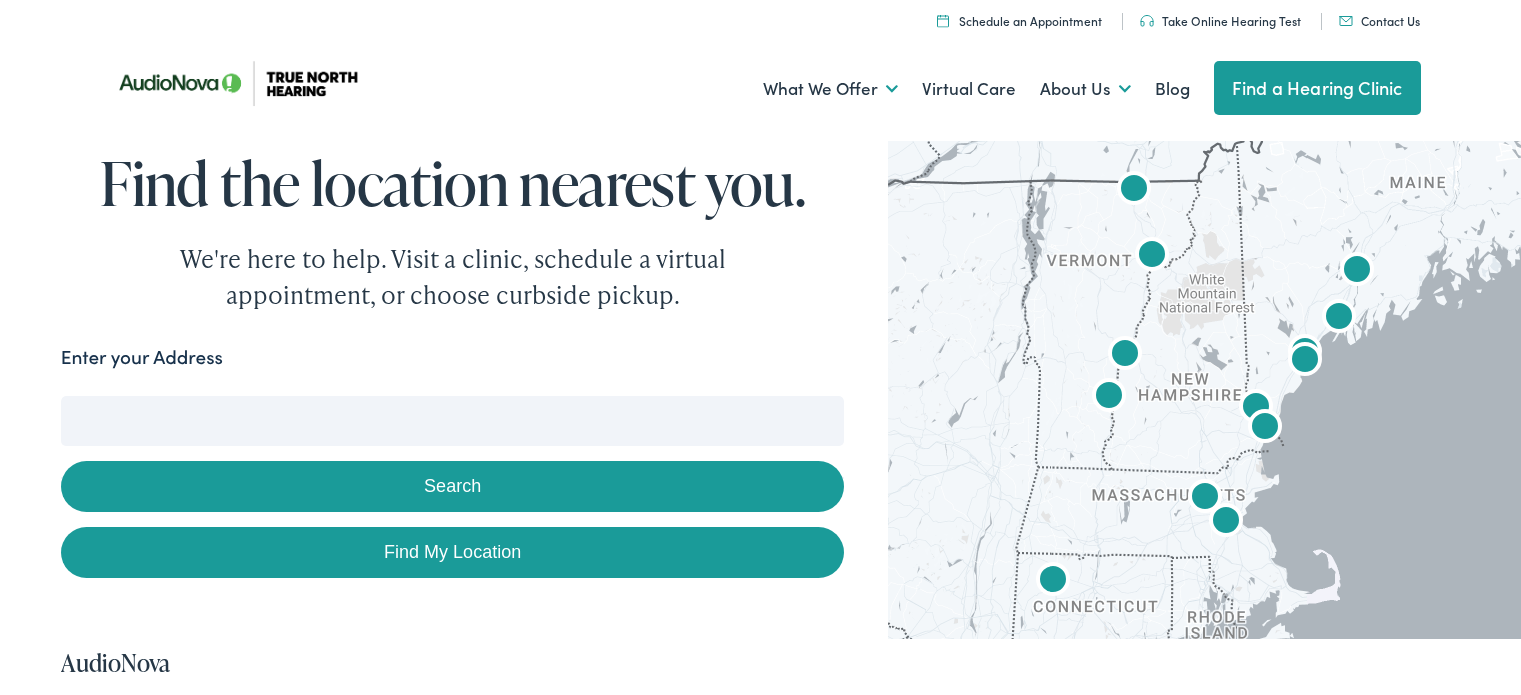scroll, scrollTop: 0, scrollLeft: 0, axis: both 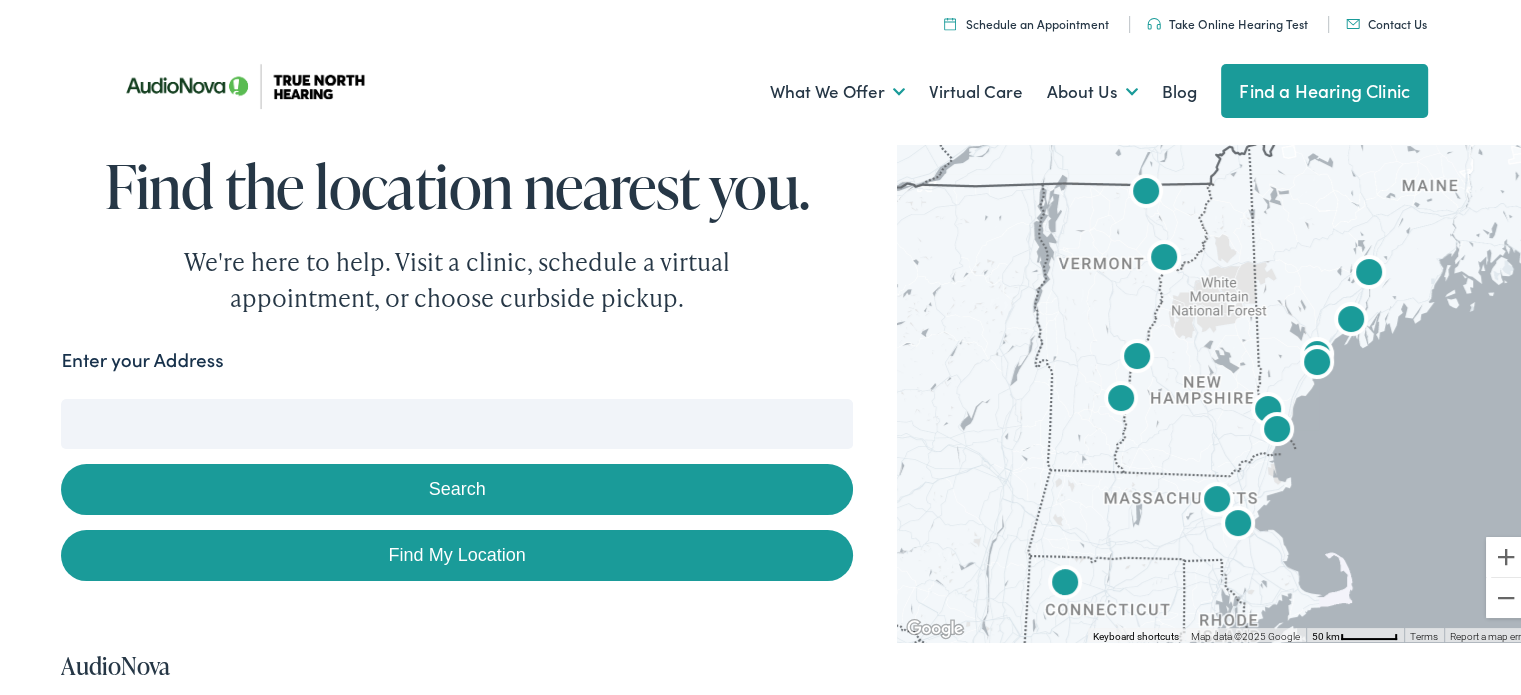 click on "Enter your Address" at bounding box center (456, 421) 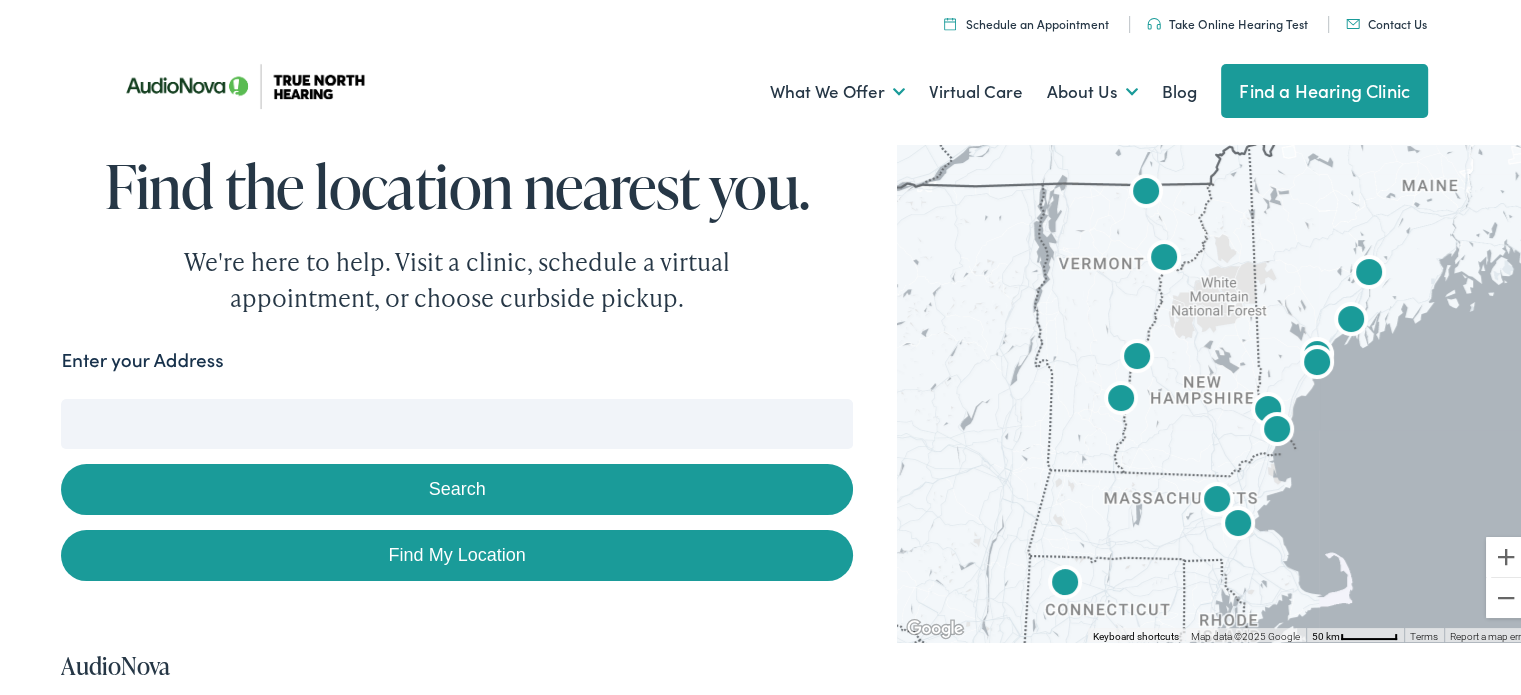 click on "Enter your Address" at bounding box center [456, 421] 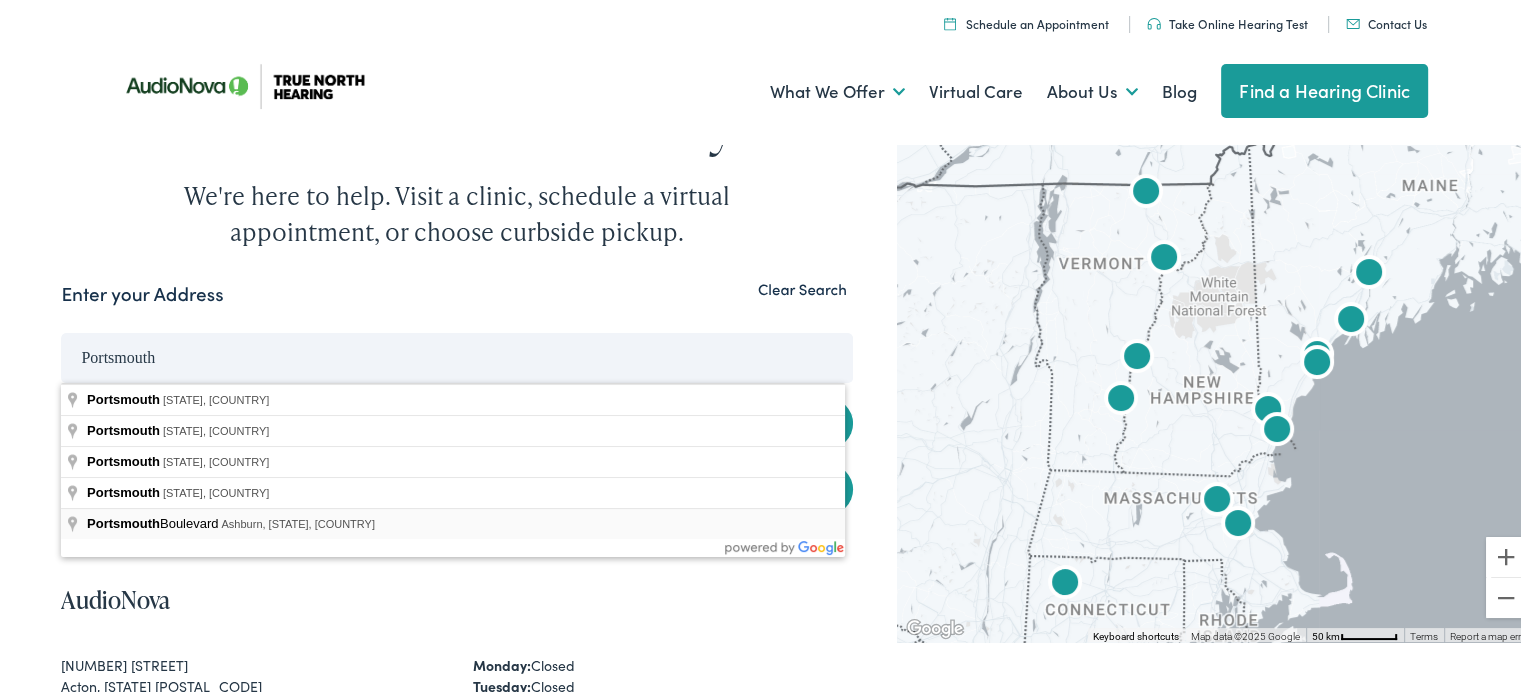scroll, scrollTop: 100, scrollLeft: 0, axis: vertical 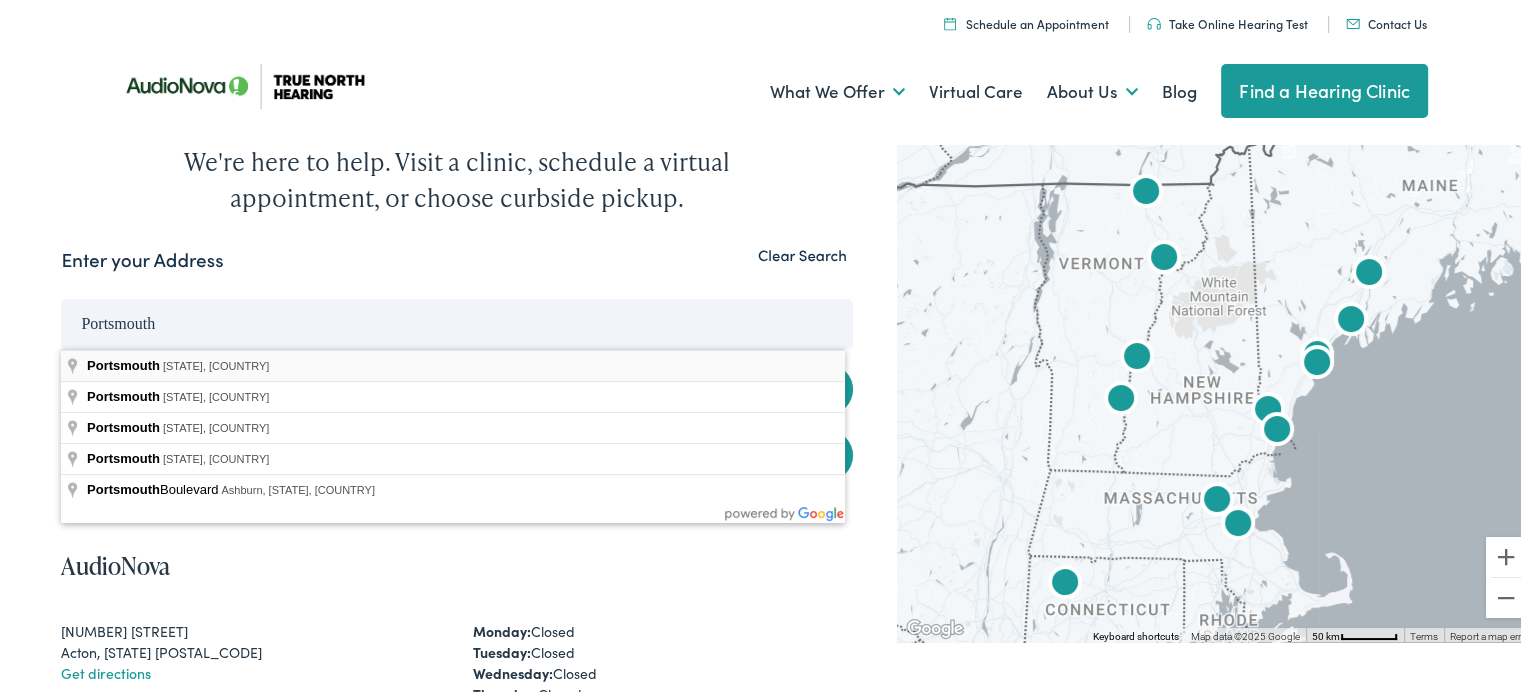 type on "Portsmouth, NH, USA" 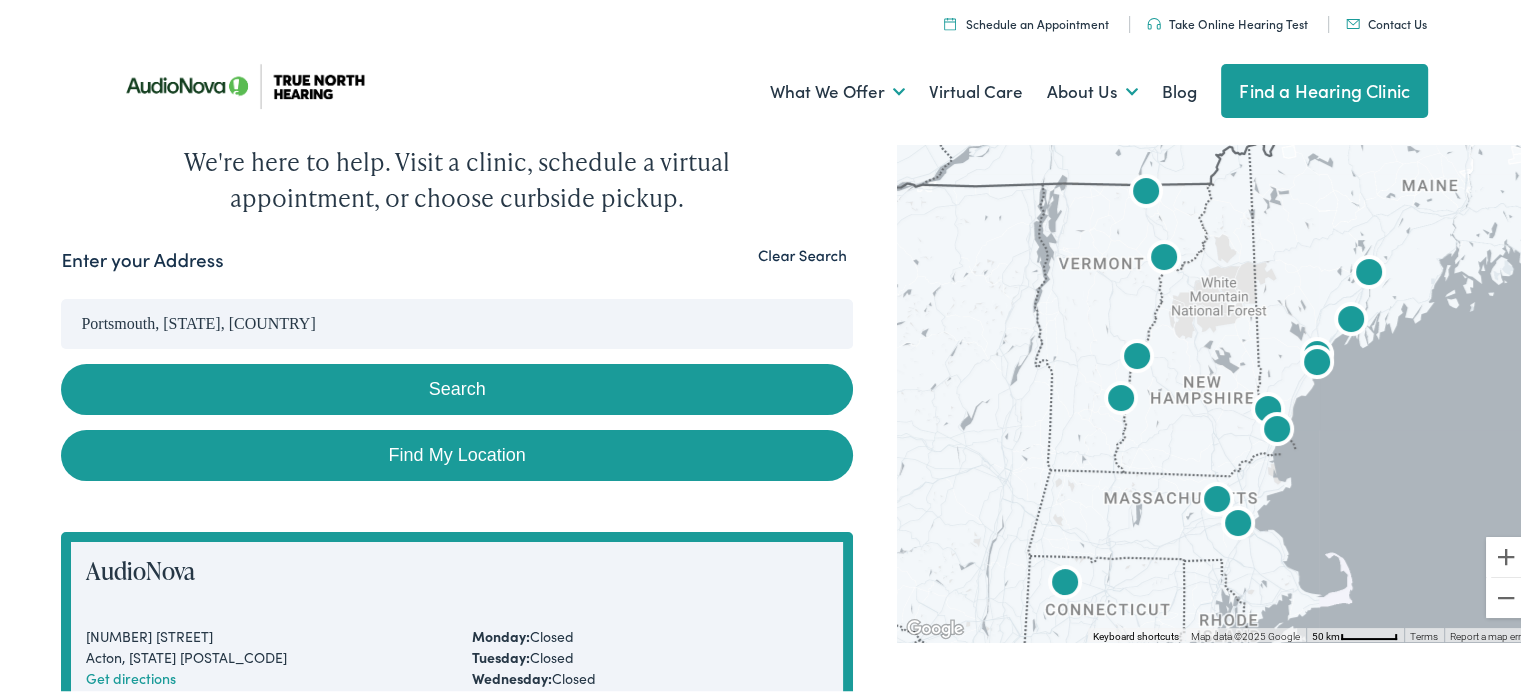 click on "Search" at bounding box center (456, 386) 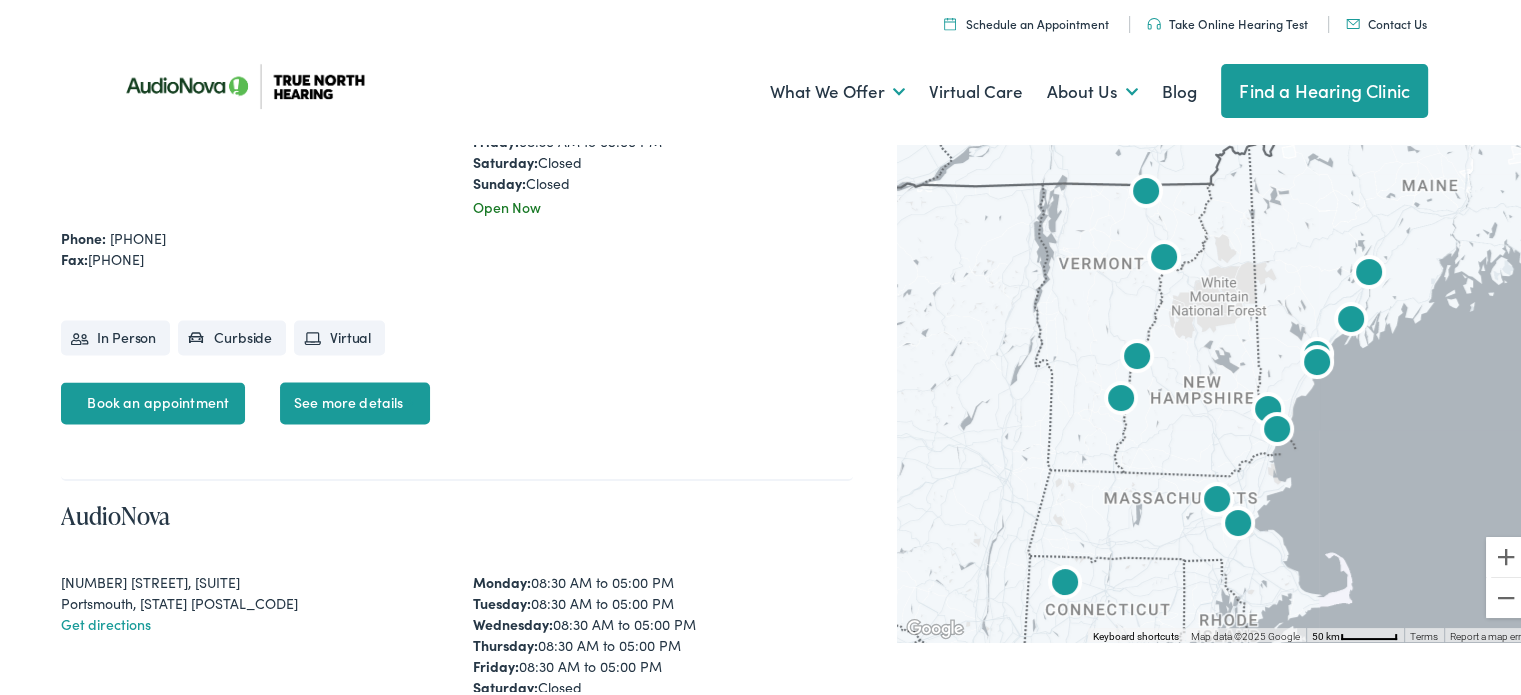 scroll, scrollTop: 3486, scrollLeft: 0, axis: vertical 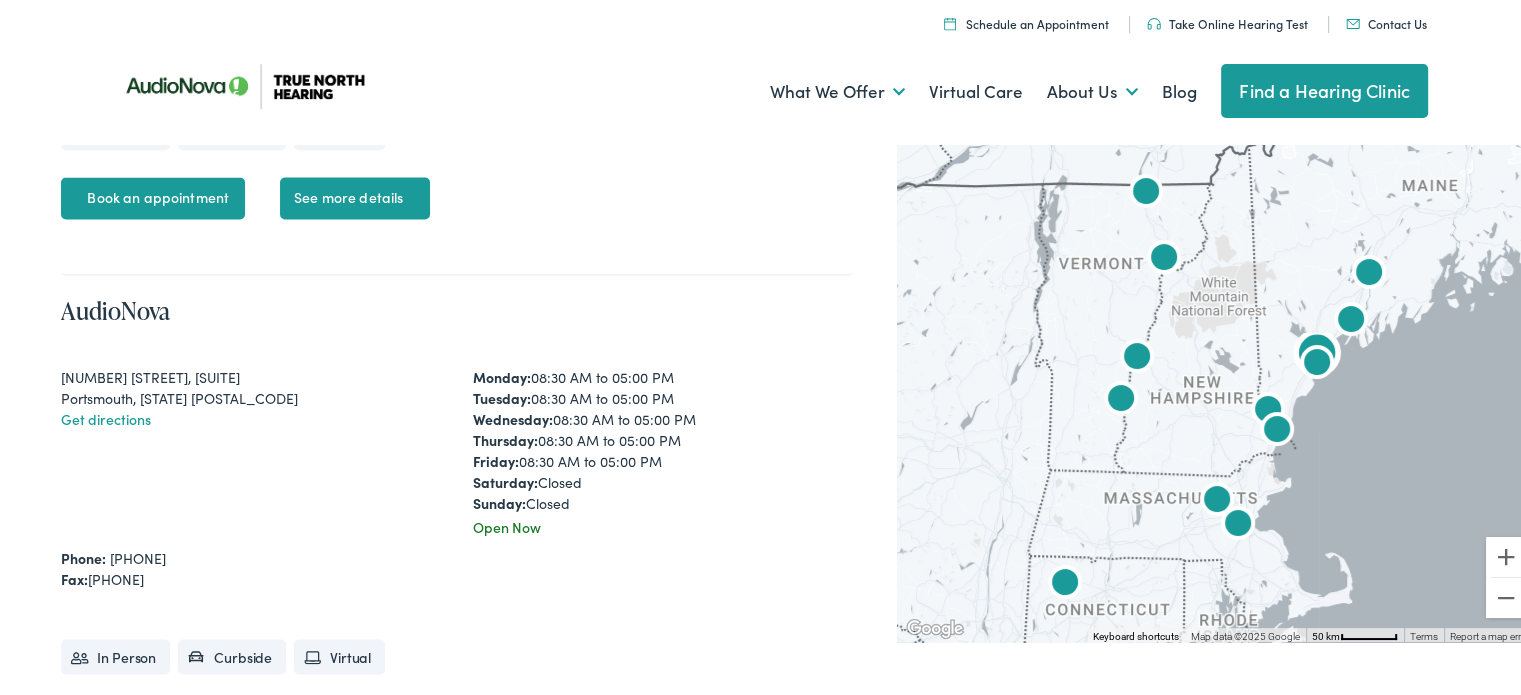 click on "See more details" at bounding box center (355, 195) 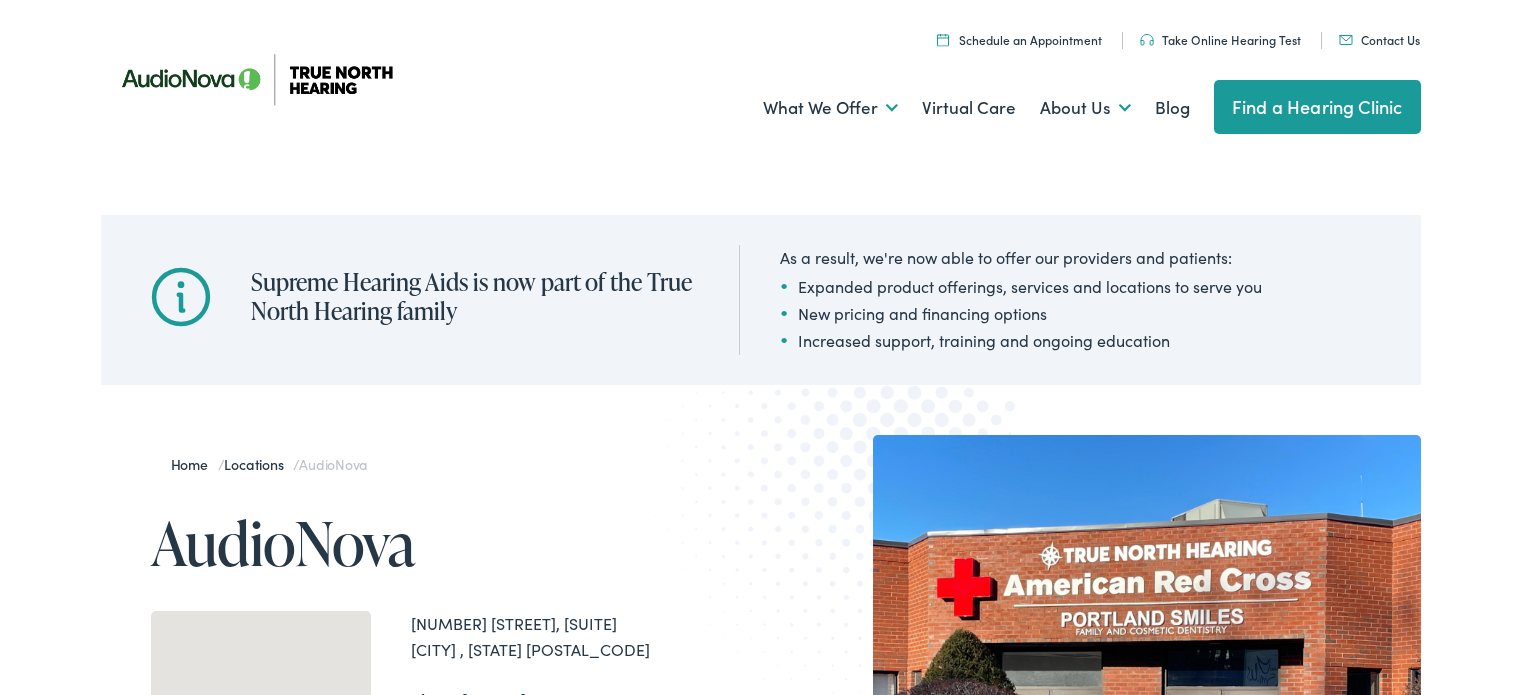scroll, scrollTop: 0, scrollLeft: 0, axis: both 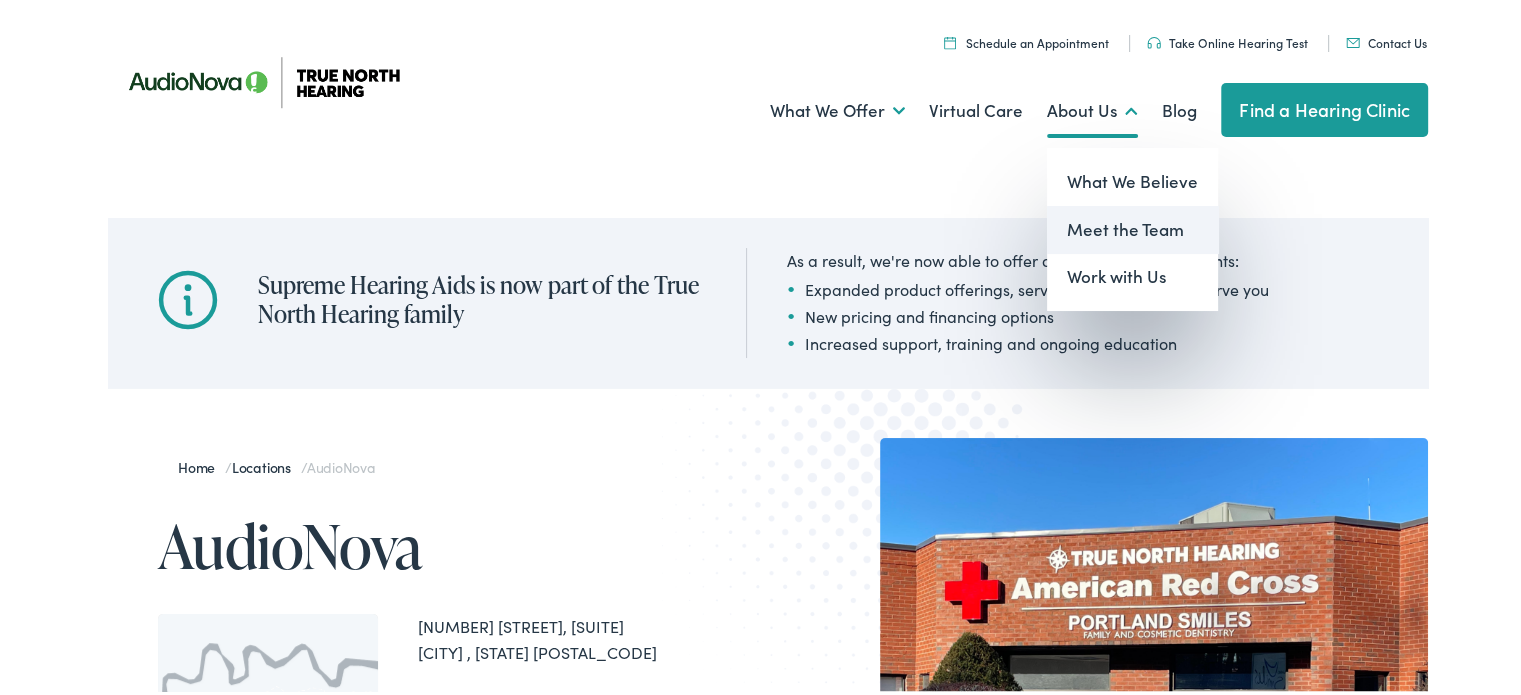 click on "Meet the Team" at bounding box center [1132, 227] 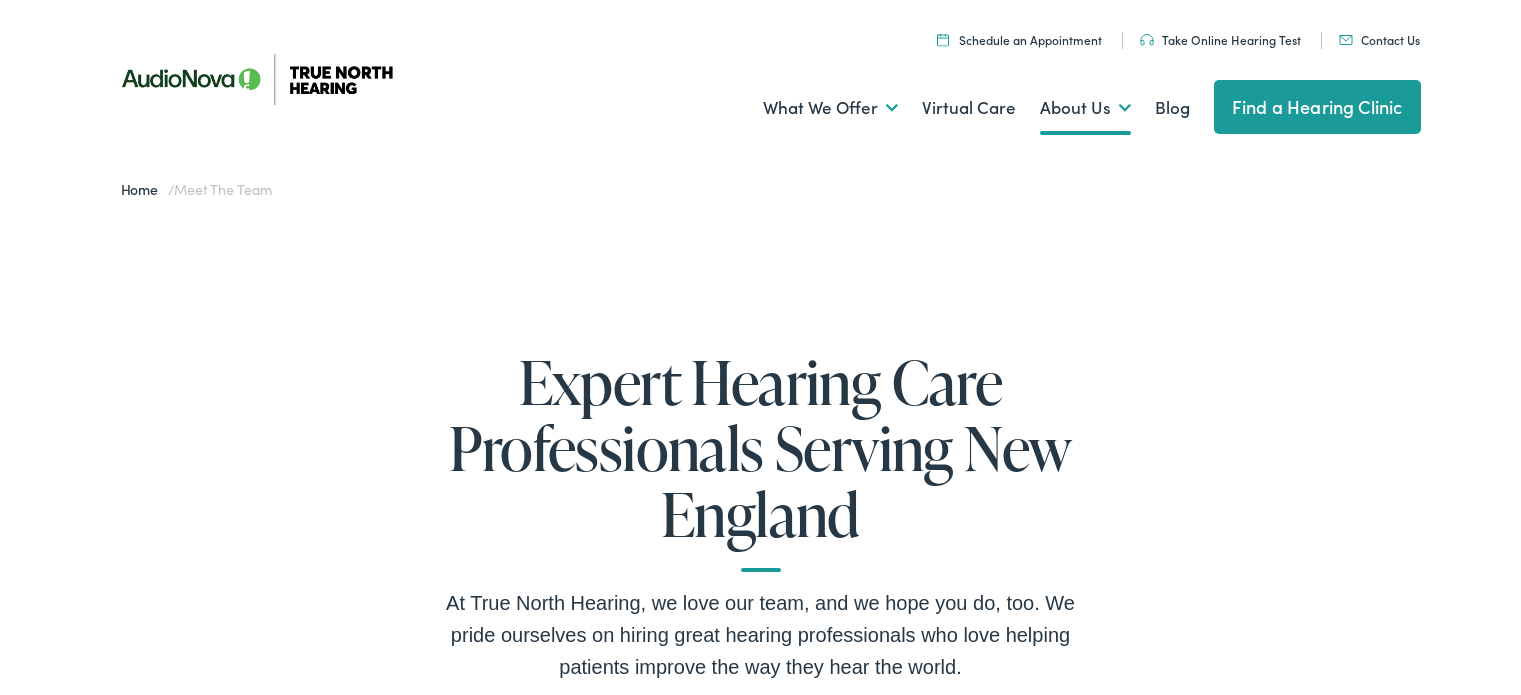scroll, scrollTop: 0, scrollLeft: 0, axis: both 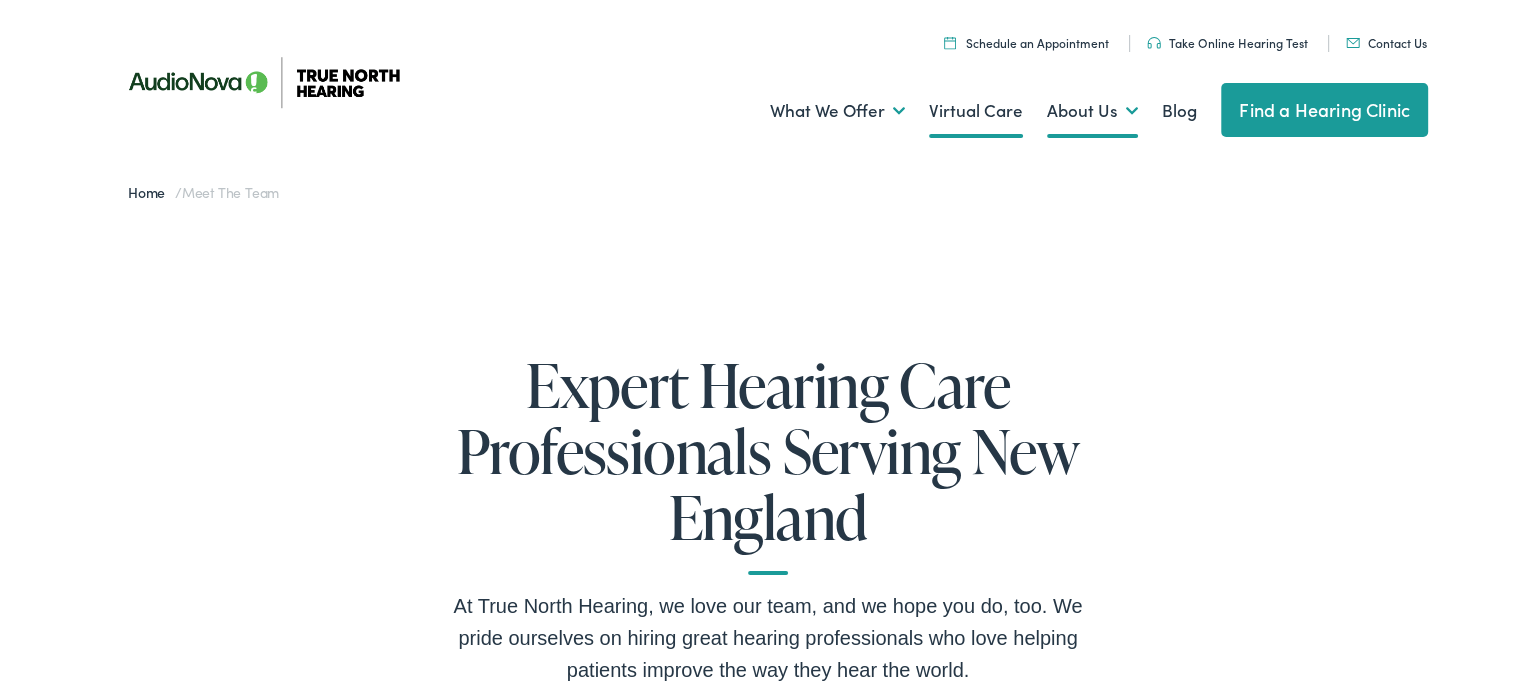 click on "Virtual Care" at bounding box center (976, 108) 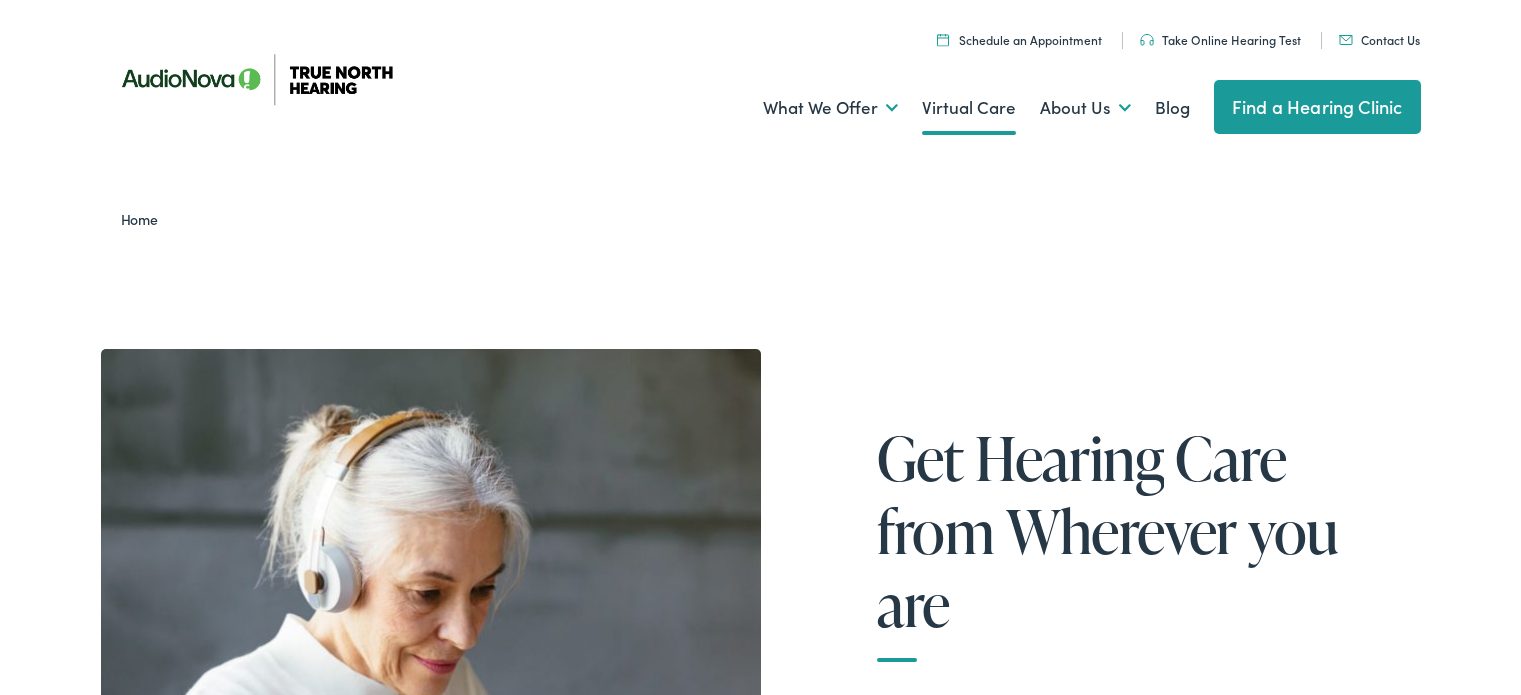 scroll, scrollTop: 0, scrollLeft: 0, axis: both 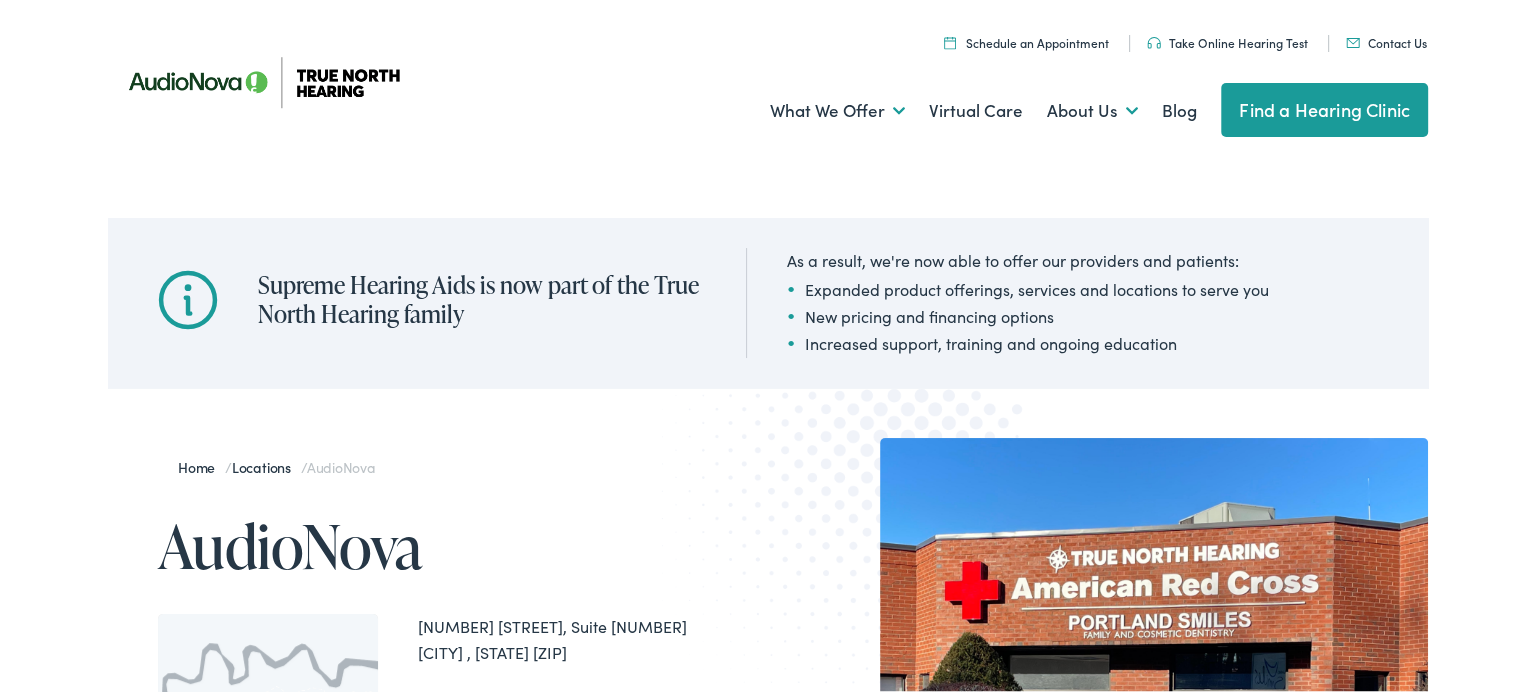 click on "Find a Hearing Clinic" at bounding box center [1324, 107] 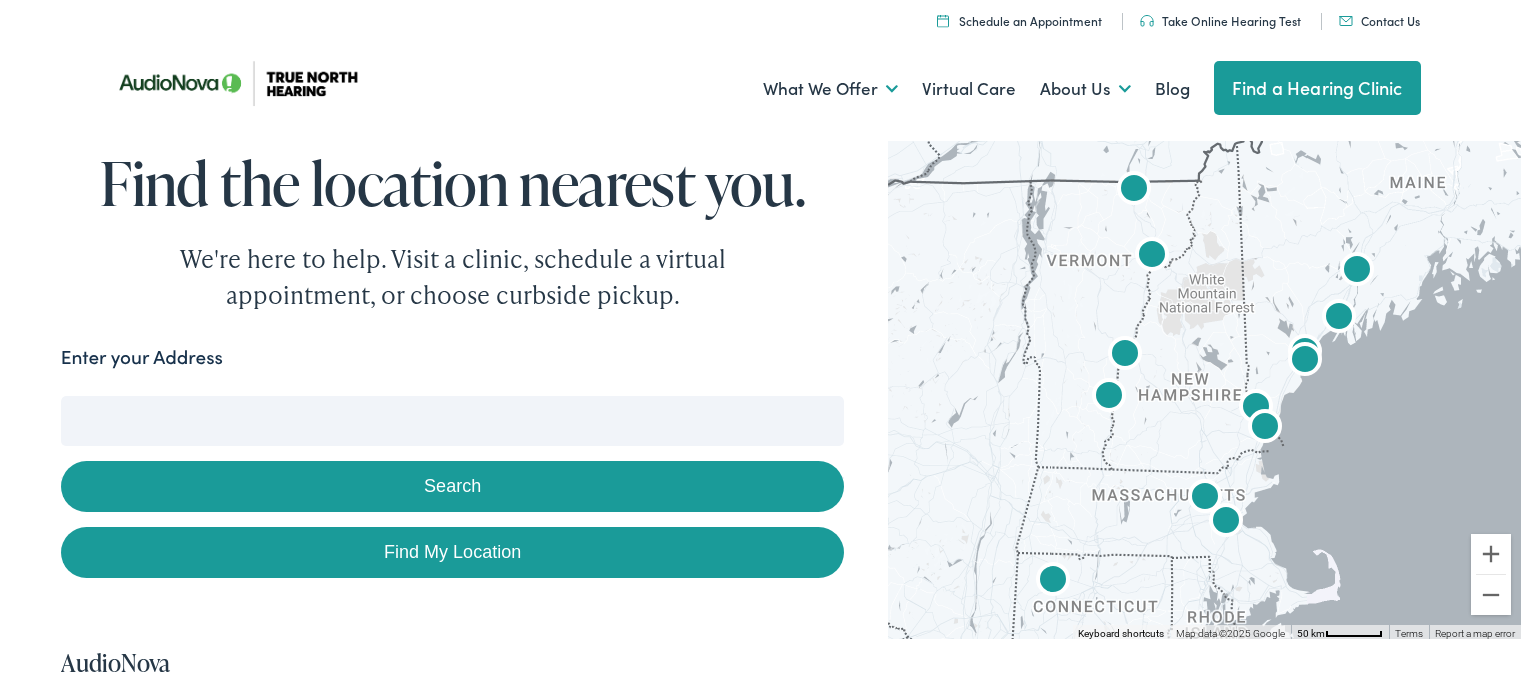 scroll, scrollTop: 0, scrollLeft: 0, axis: both 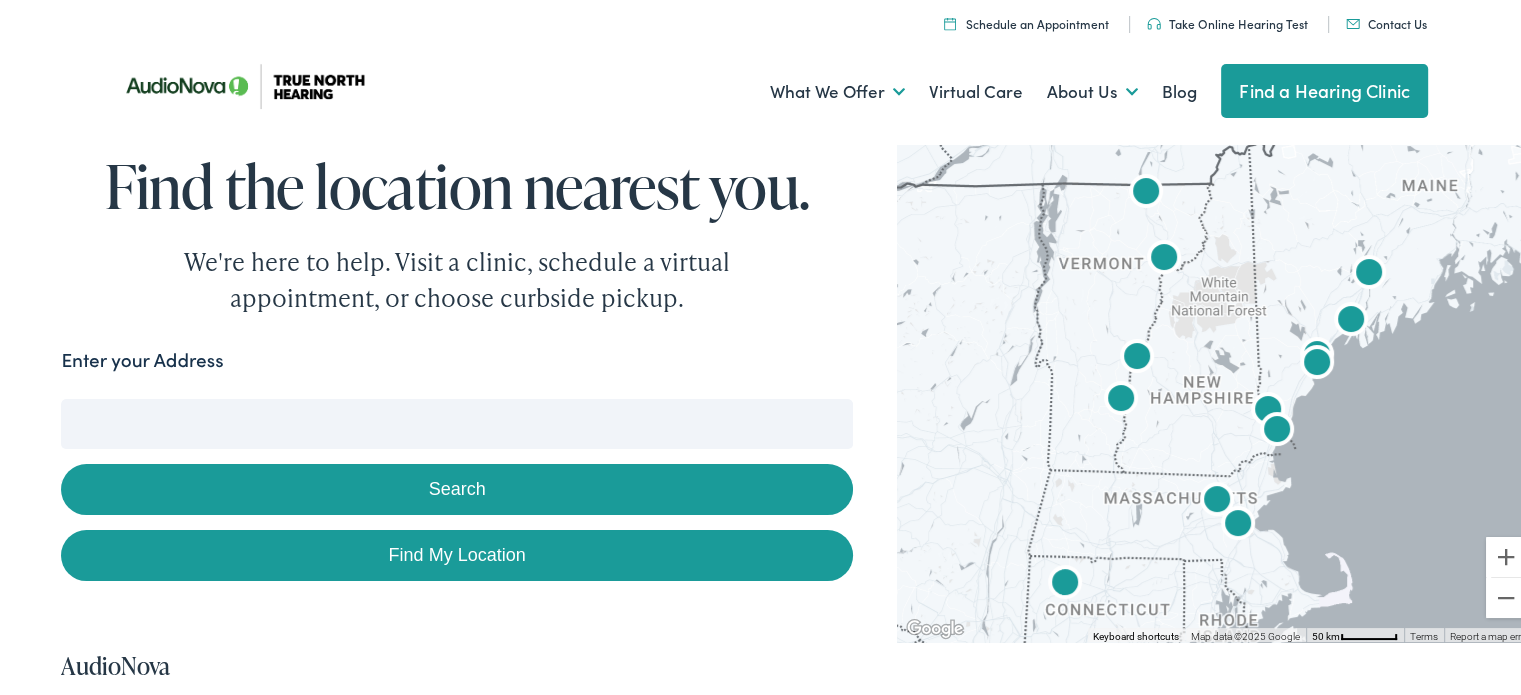 click on "Enter your Address" at bounding box center [456, 421] 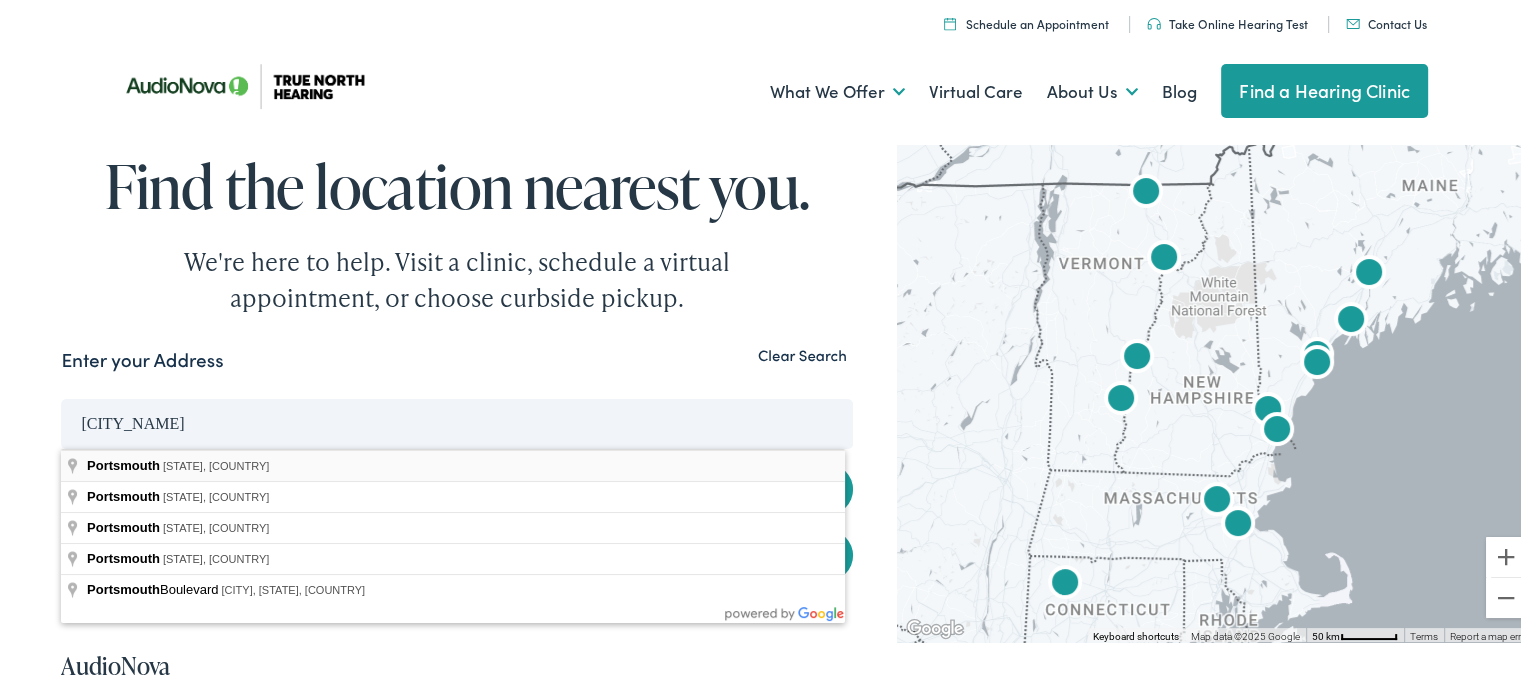 type on "[CITY], [STATE], [COUNTRY]" 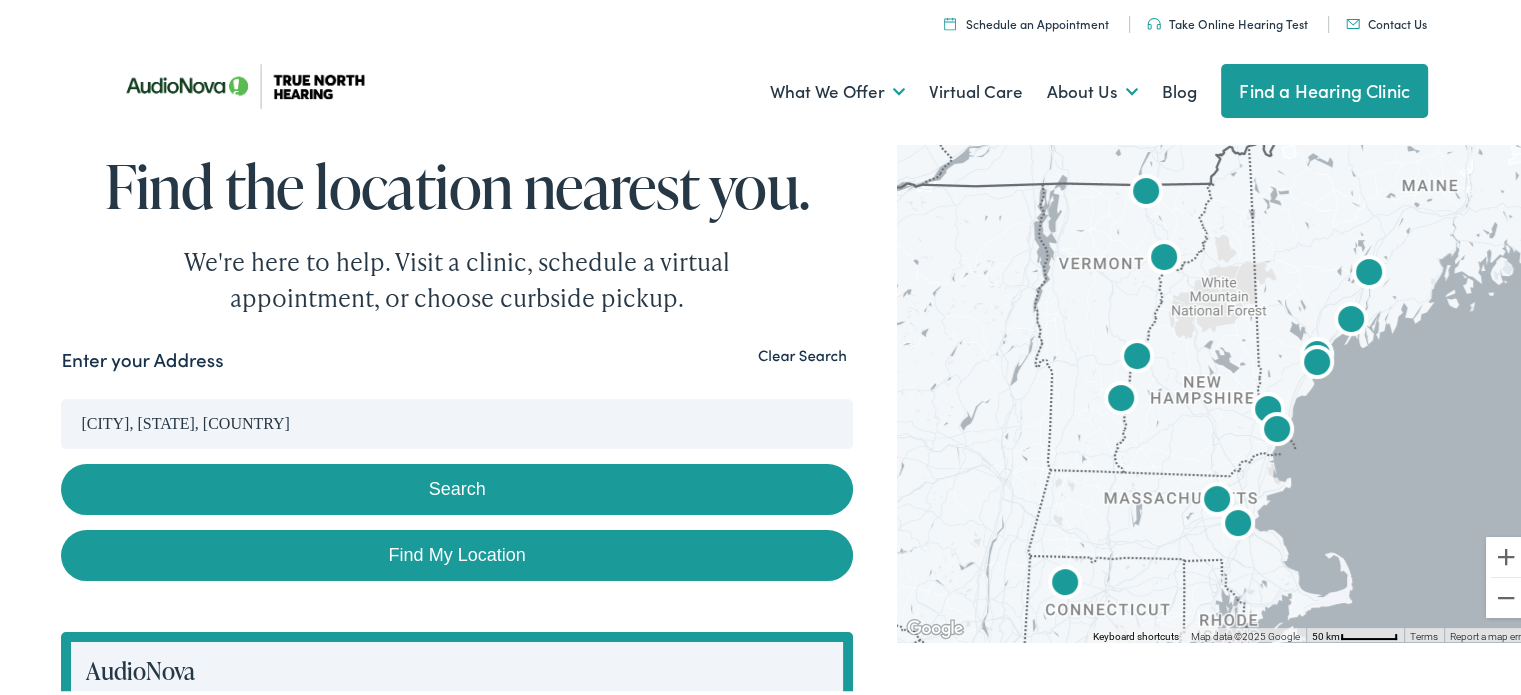 click on "Search" at bounding box center [456, 486] 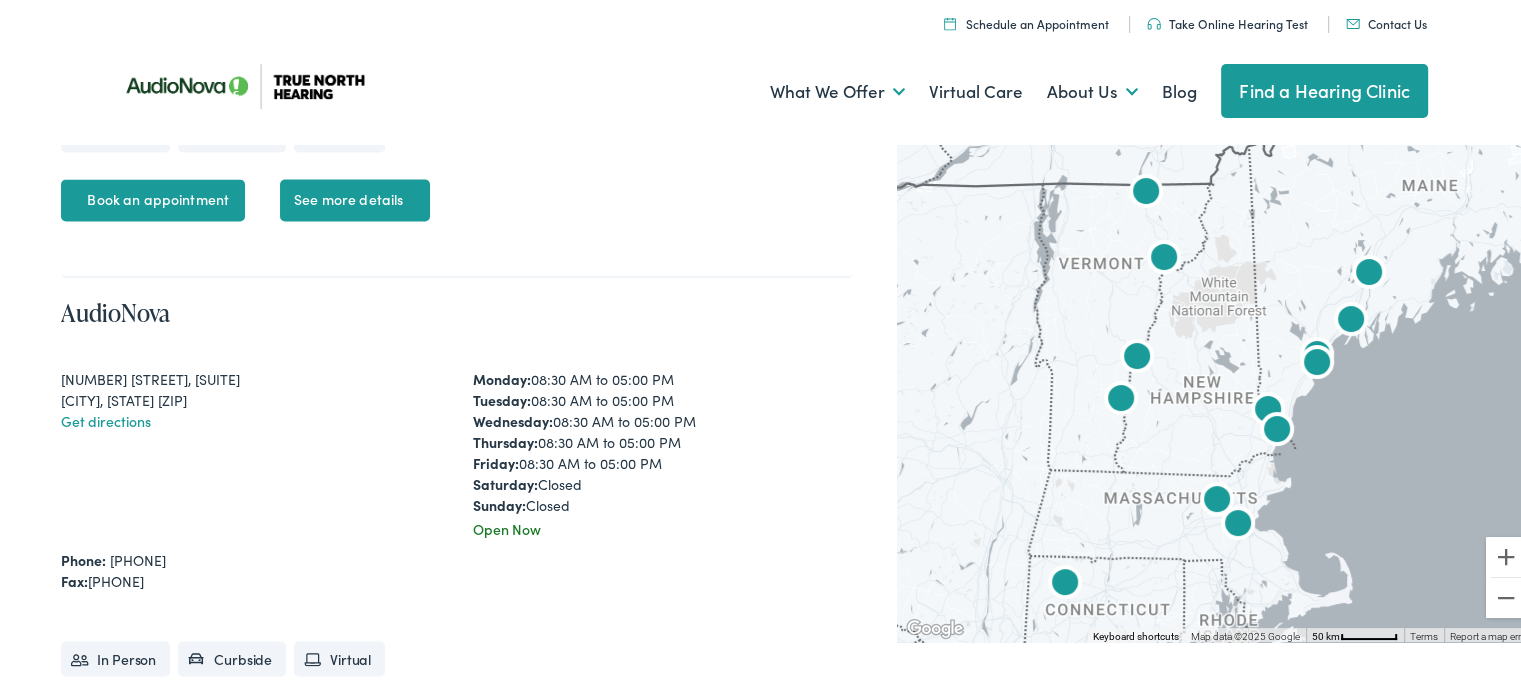 scroll, scrollTop: 3543, scrollLeft: 0, axis: vertical 